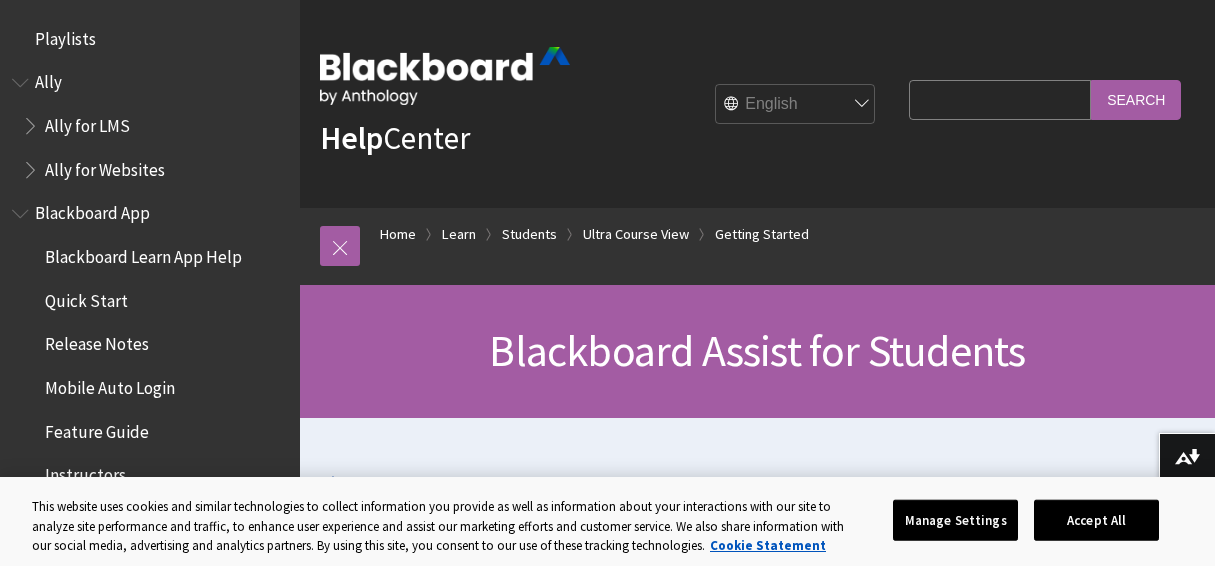 scroll, scrollTop: 0, scrollLeft: 0, axis: both 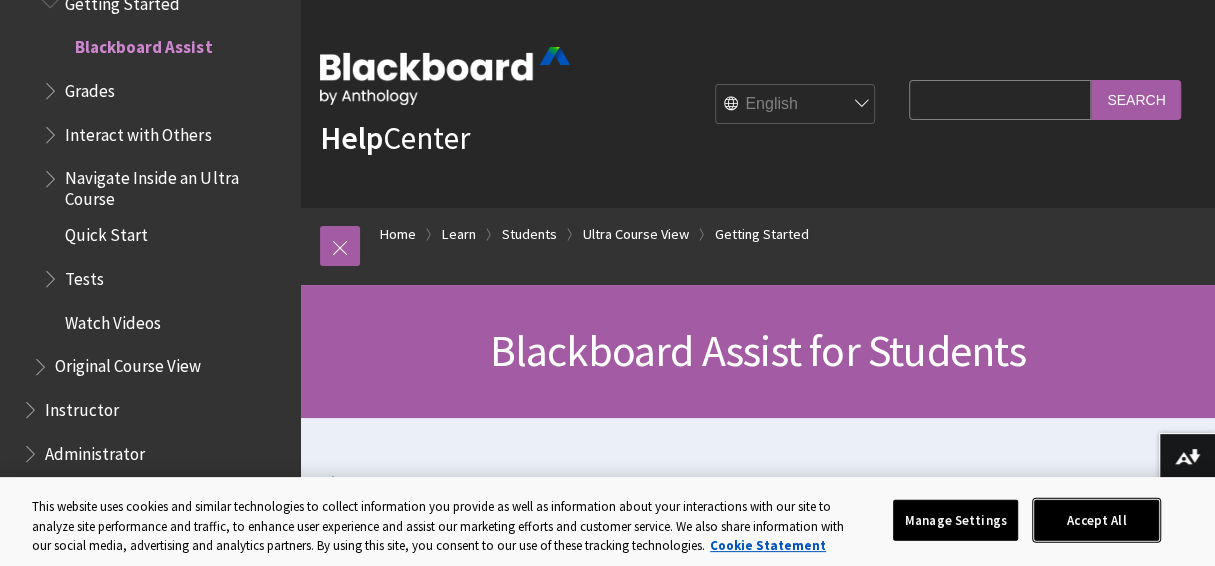 click on "Accept All" at bounding box center [1096, 520] 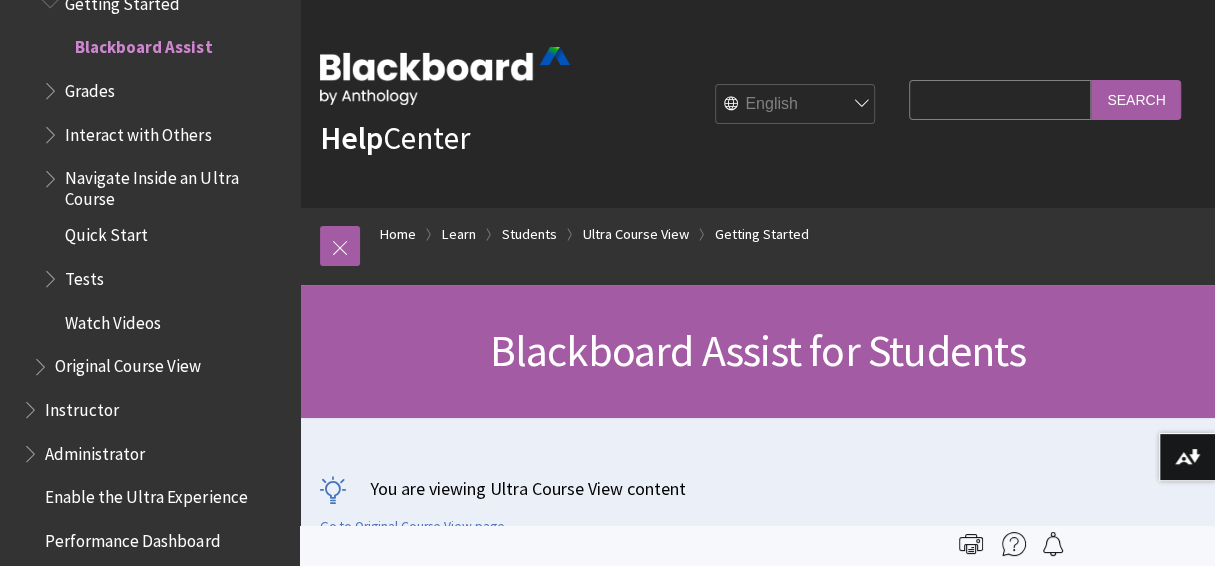 click on "Quick Start" at bounding box center [106, 232] 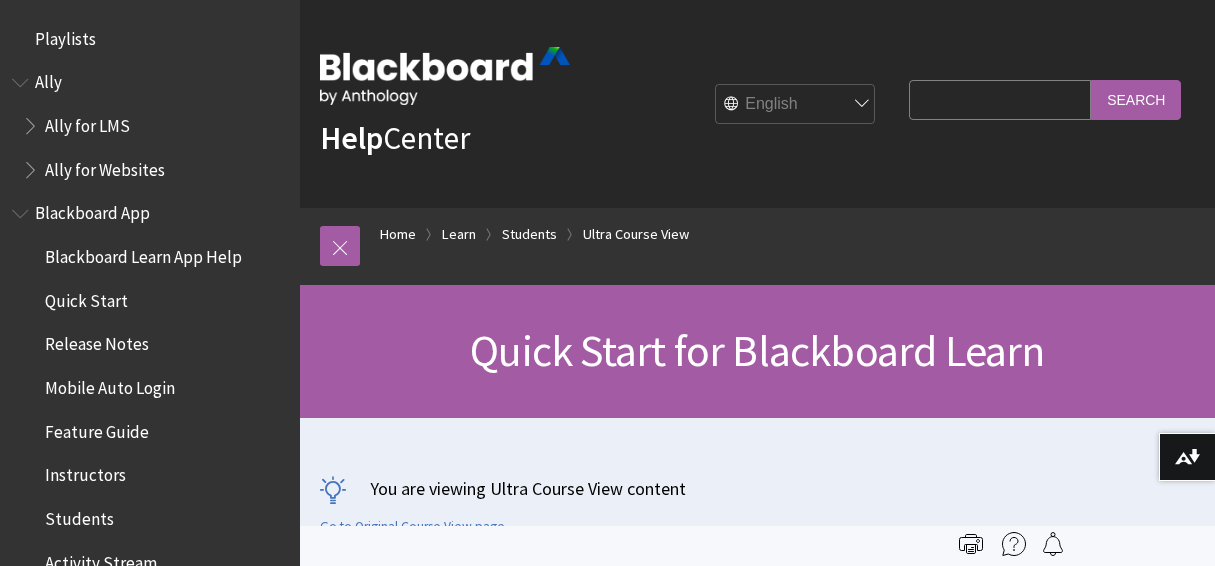 scroll, scrollTop: 0, scrollLeft: 0, axis: both 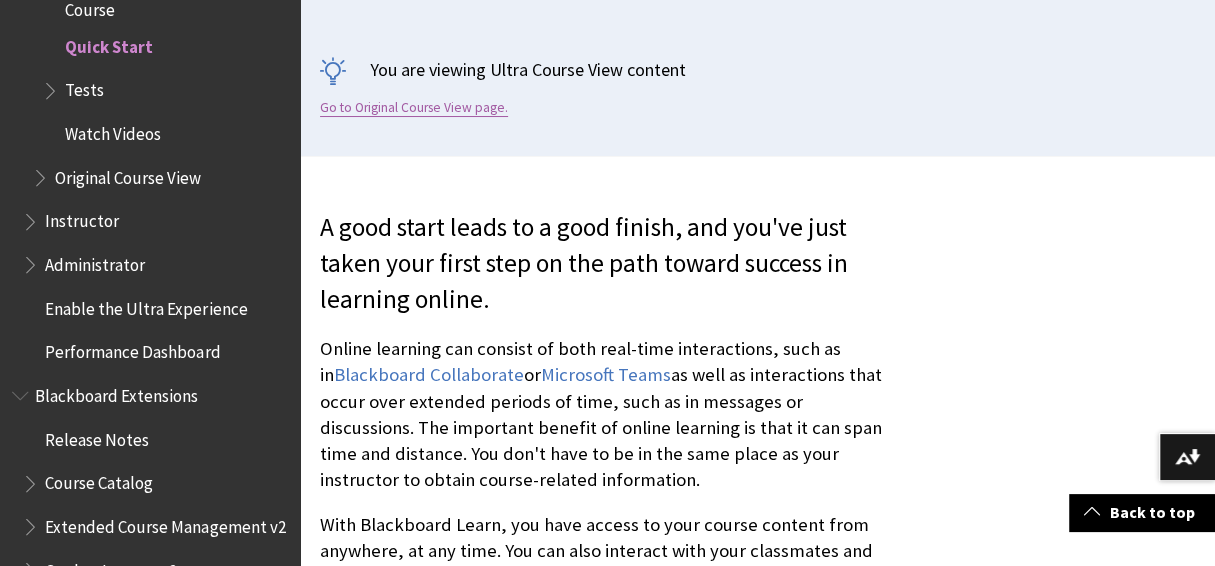 click on "Go to Original Course View page." at bounding box center (414, 108) 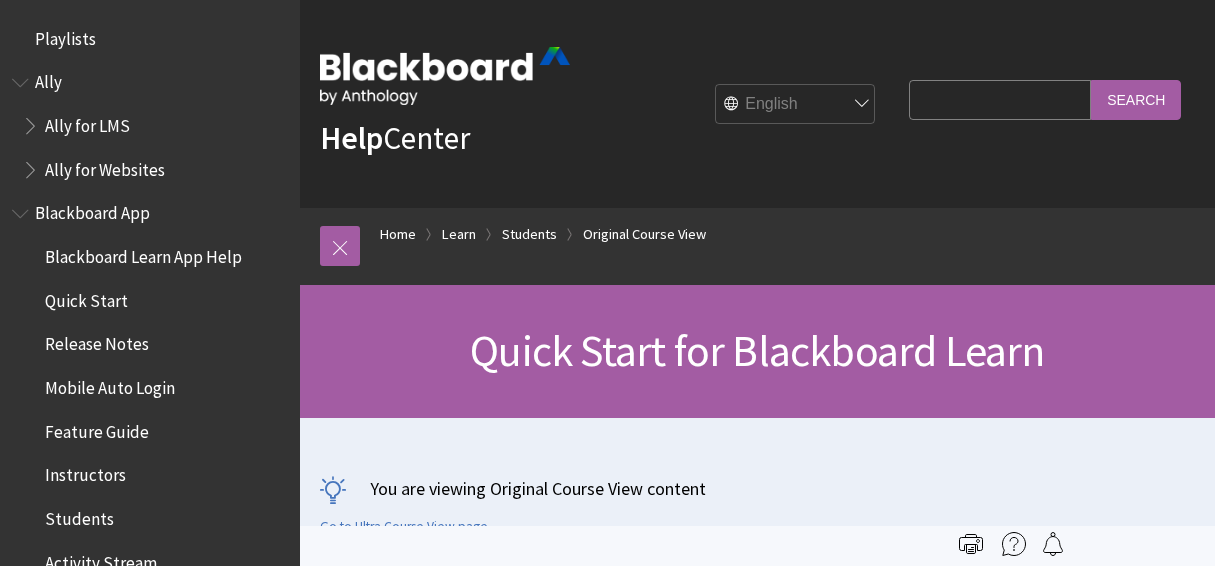 scroll, scrollTop: 0, scrollLeft: 0, axis: both 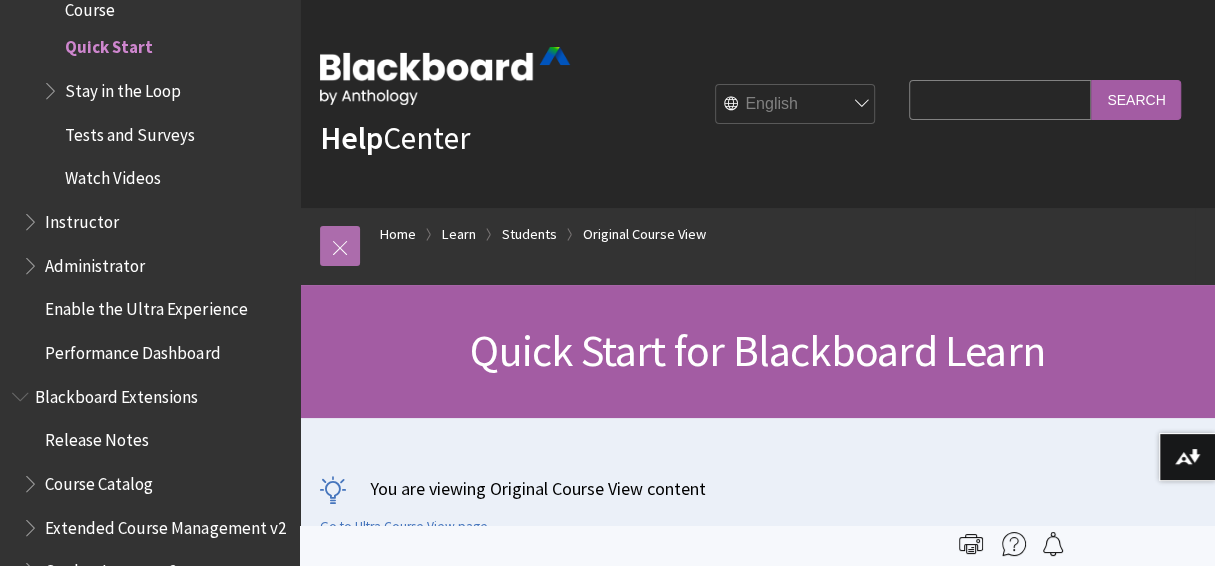 click at bounding box center (340, 246) 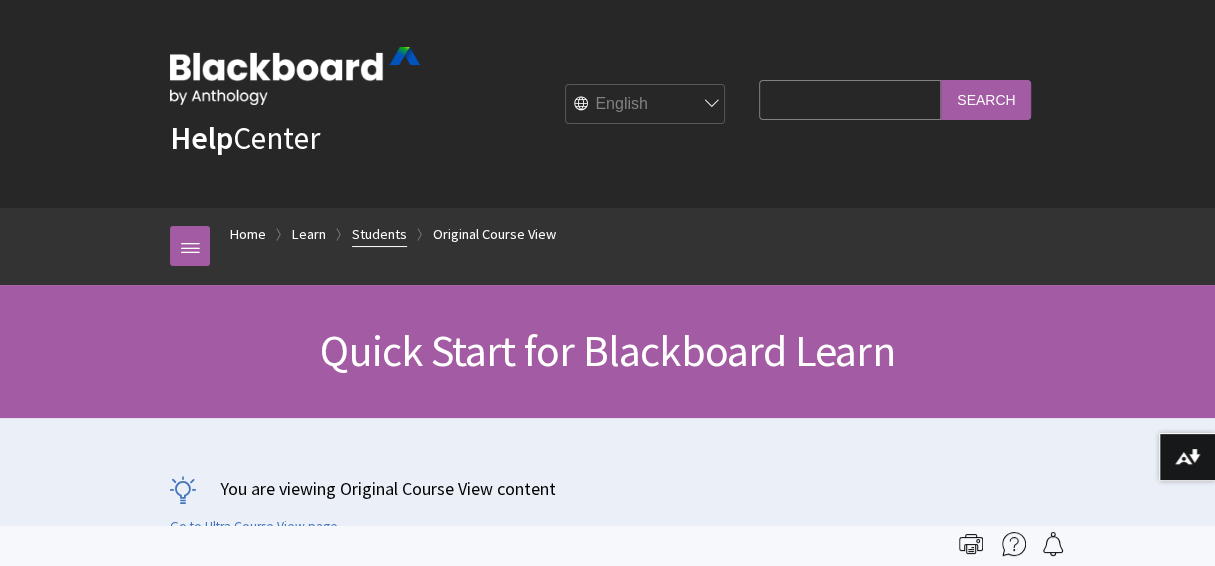 click on "Students" at bounding box center [379, 234] 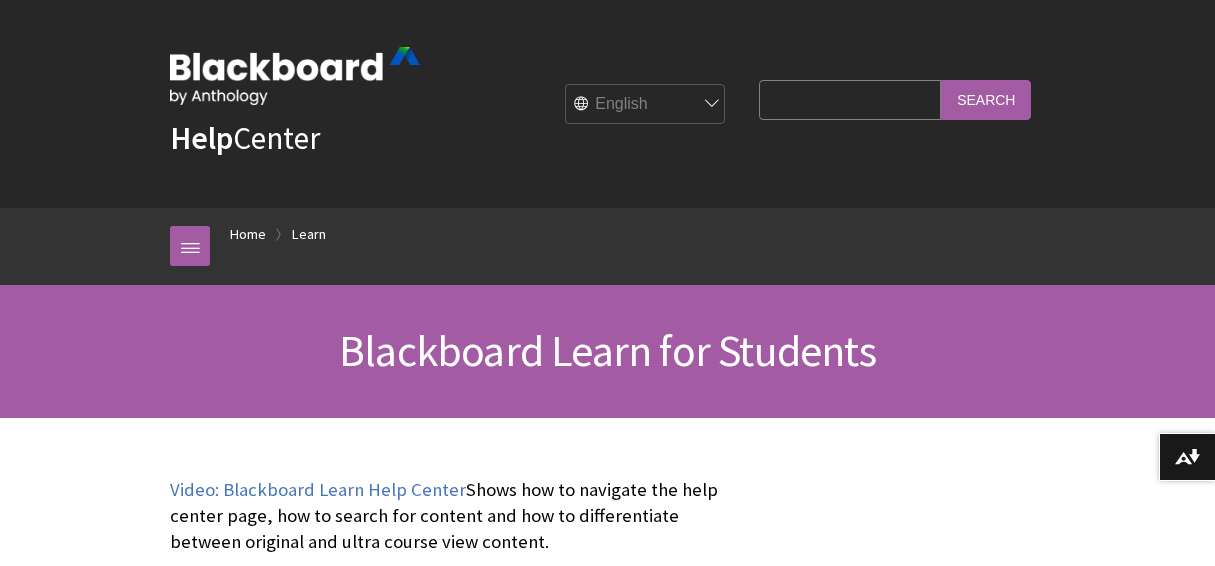 scroll, scrollTop: 0, scrollLeft: 0, axis: both 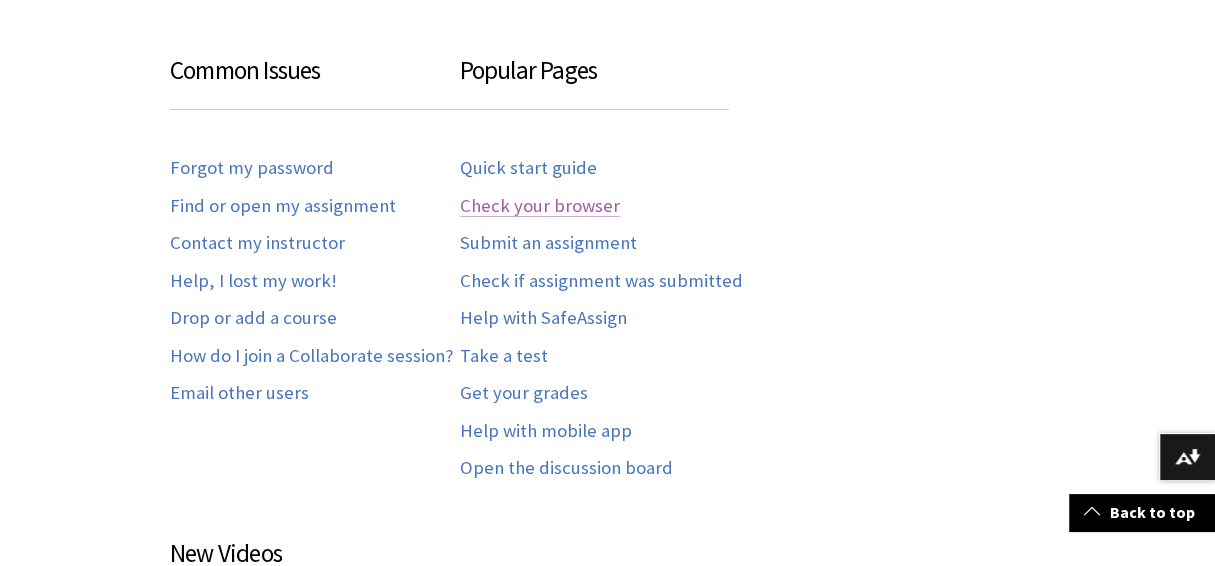 click on "Check your browser" at bounding box center (540, 206) 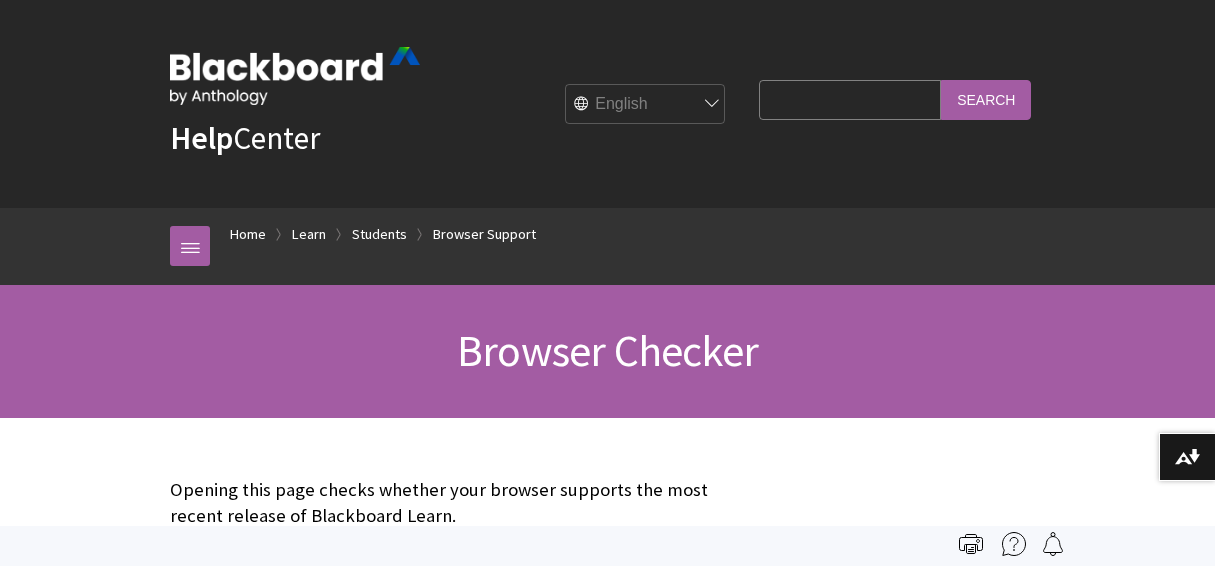 scroll, scrollTop: 0, scrollLeft: 0, axis: both 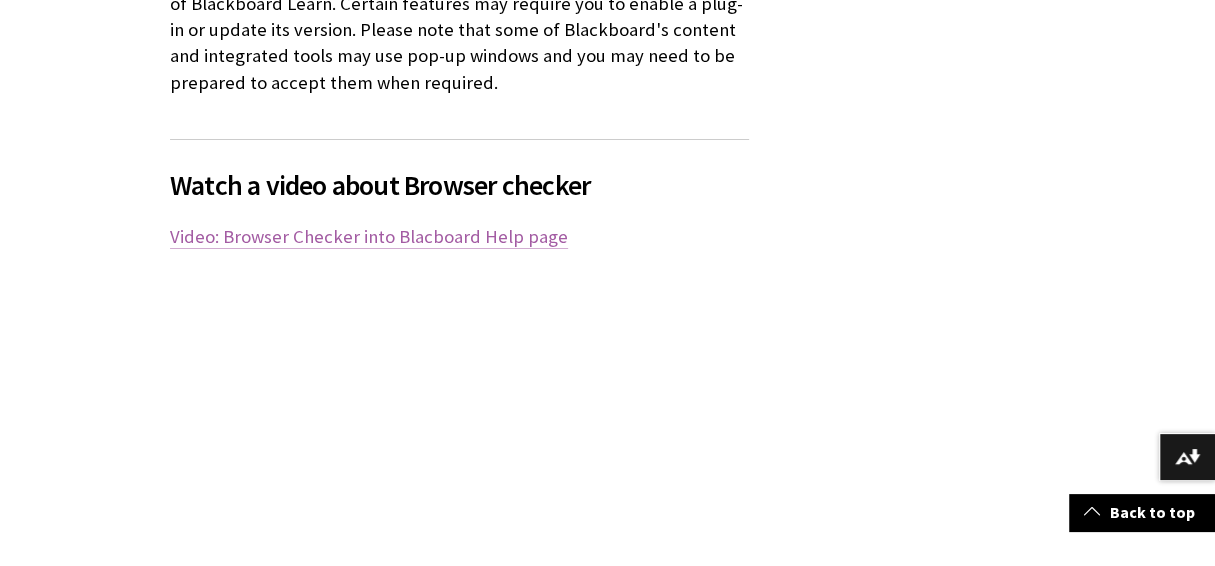 click on "Video: Browser Checker into Blacboard Help page" at bounding box center [369, 237] 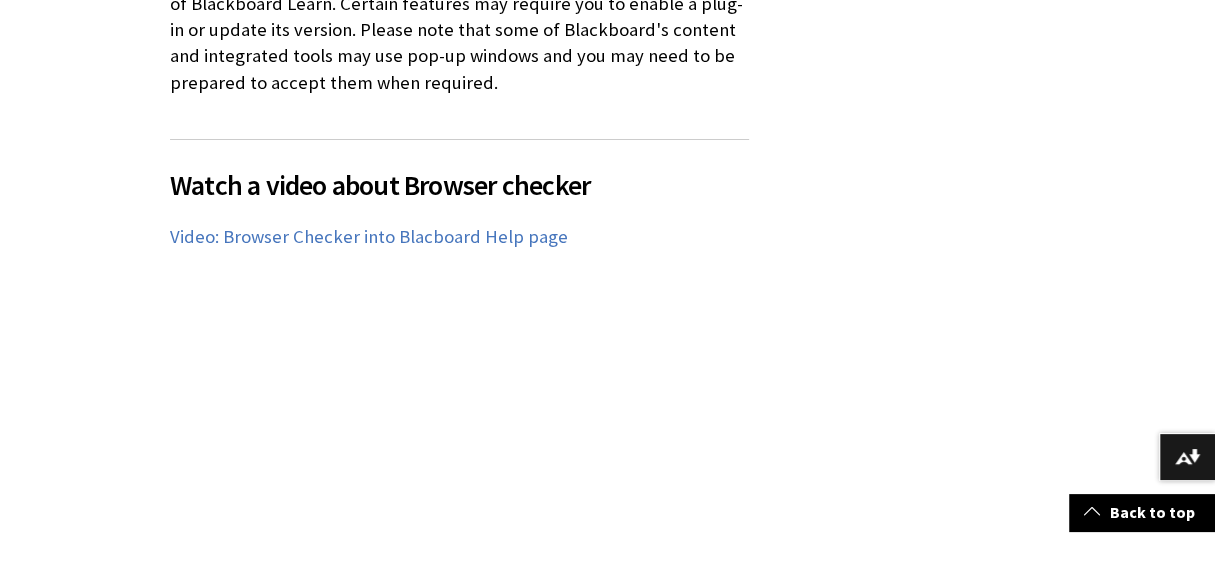 click on "Browser Support Your browser is:" at bounding box center (607, -100) 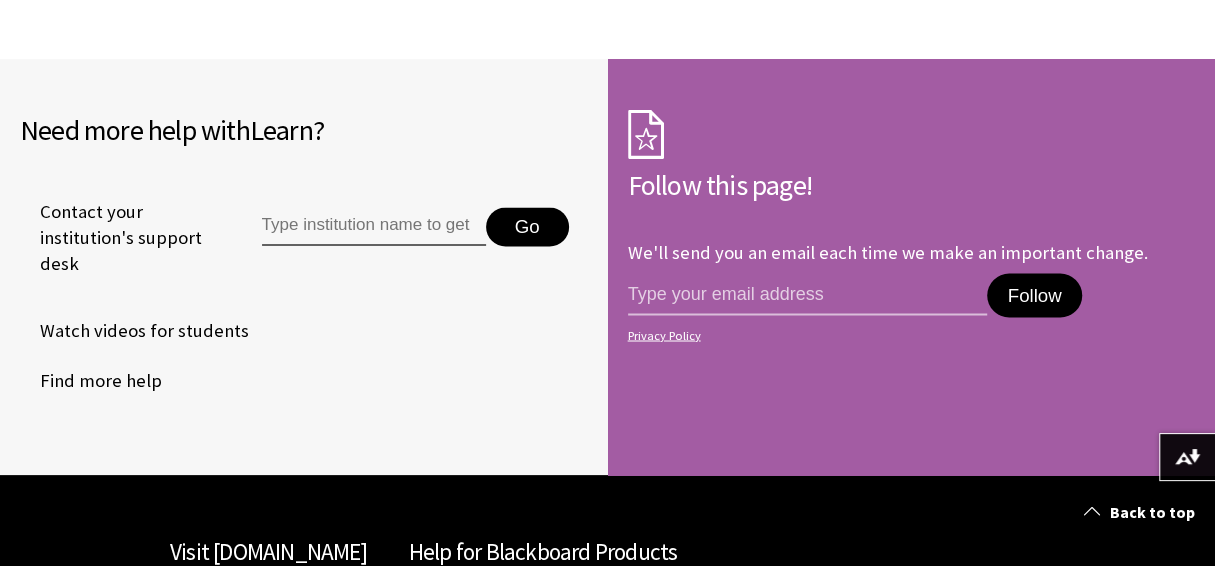 scroll, scrollTop: 1911, scrollLeft: 0, axis: vertical 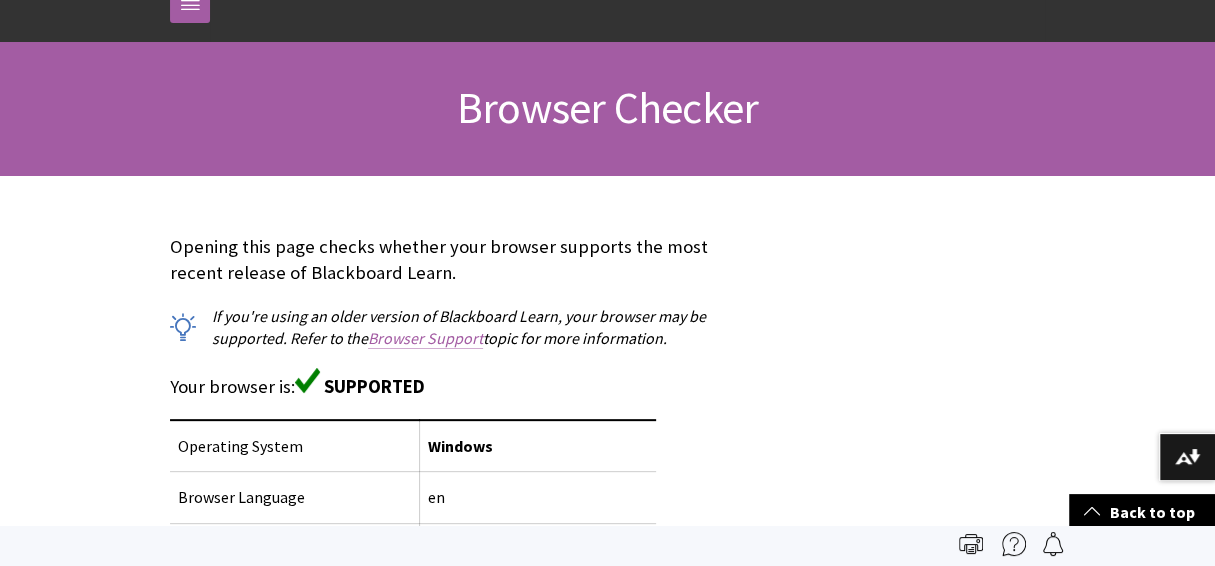 click on "Browser Support" at bounding box center (425, 338) 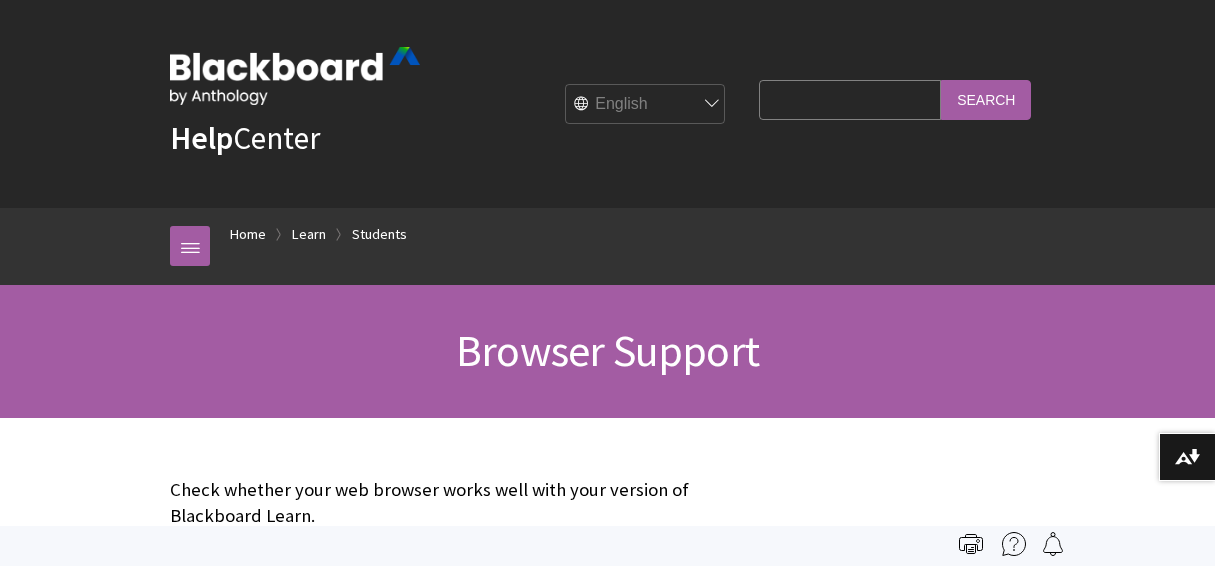 scroll, scrollTop: 0, scrollLeft: 0, axis: both 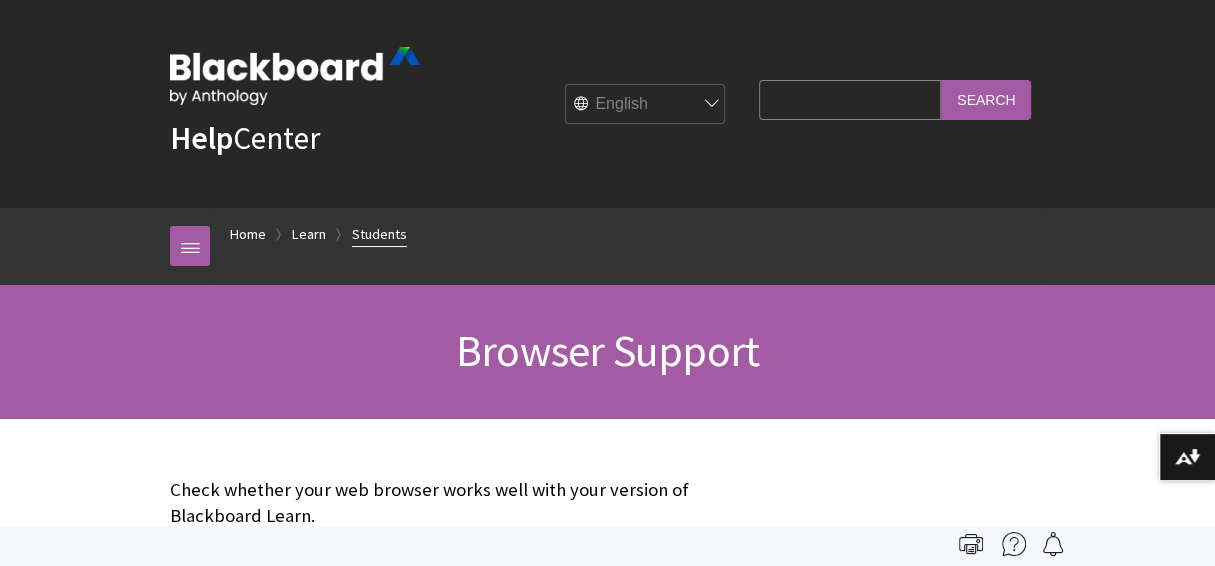 click on "Students" at bounding box center (379, 234) 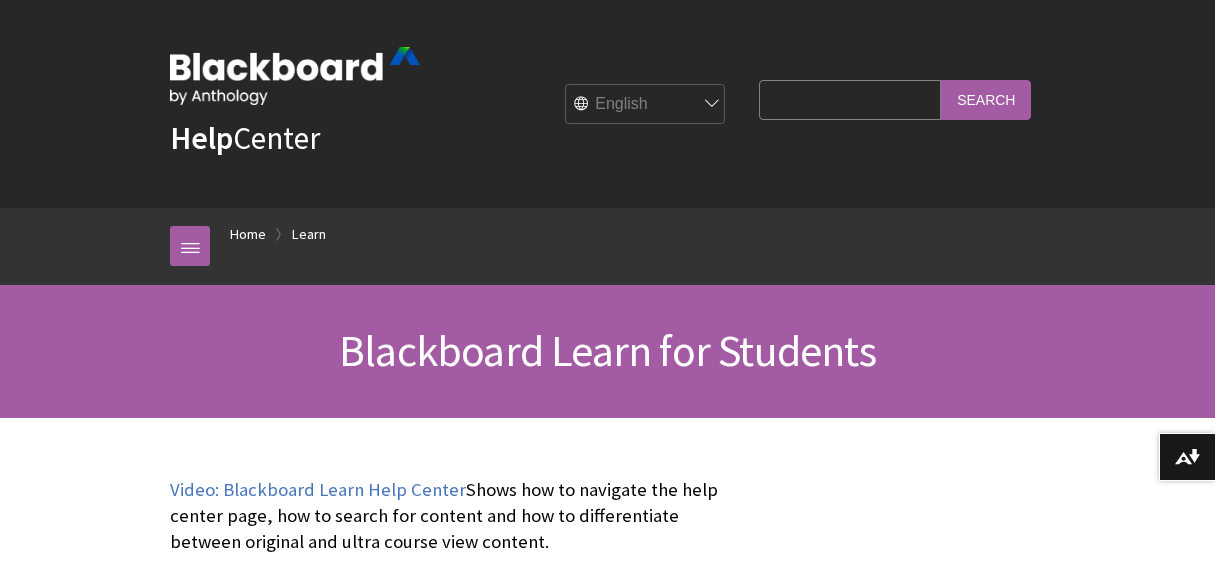 scroll, scrollTop: 0, scrollLeft: 0, axis: both 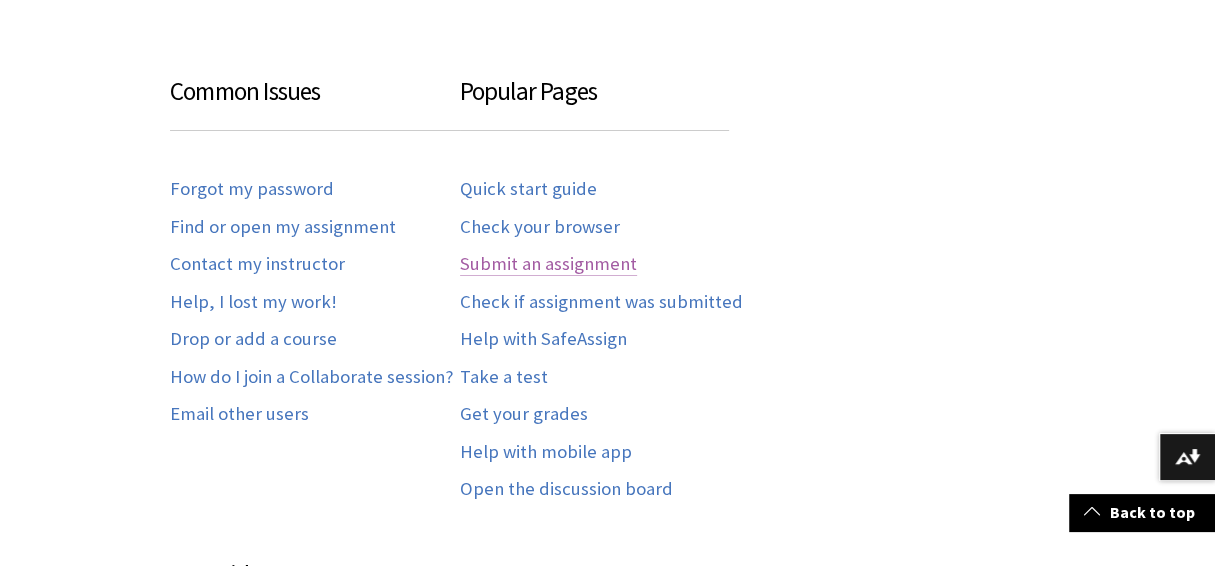click on "Submit an assignment" at bounding box center [548, 264] 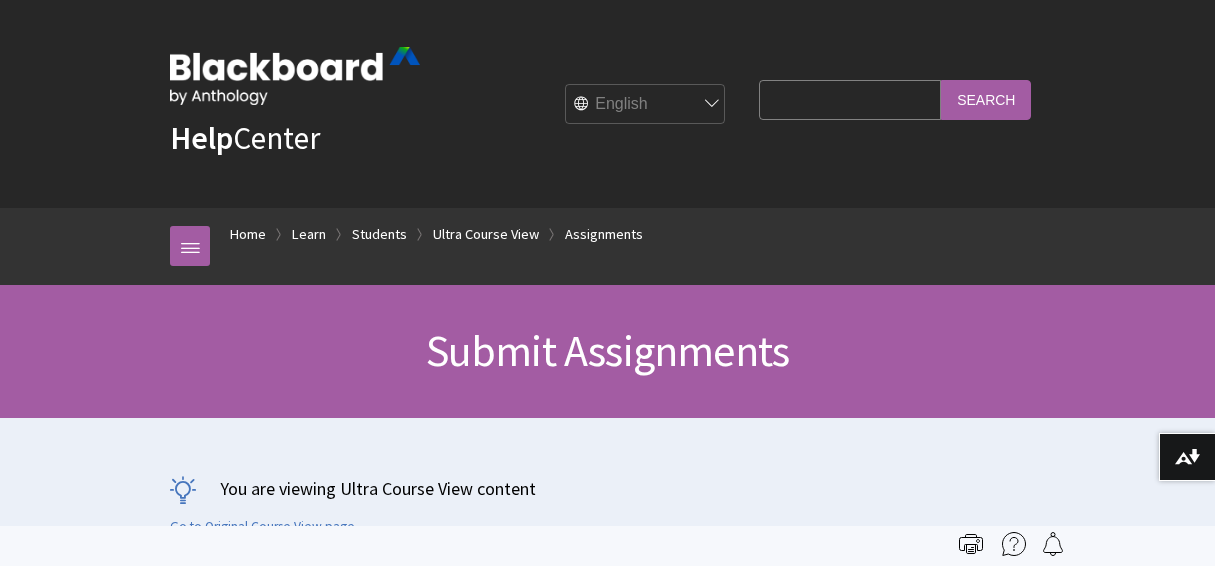 scroll, scrollTop: 0, scrollLeft: 0, axis: both 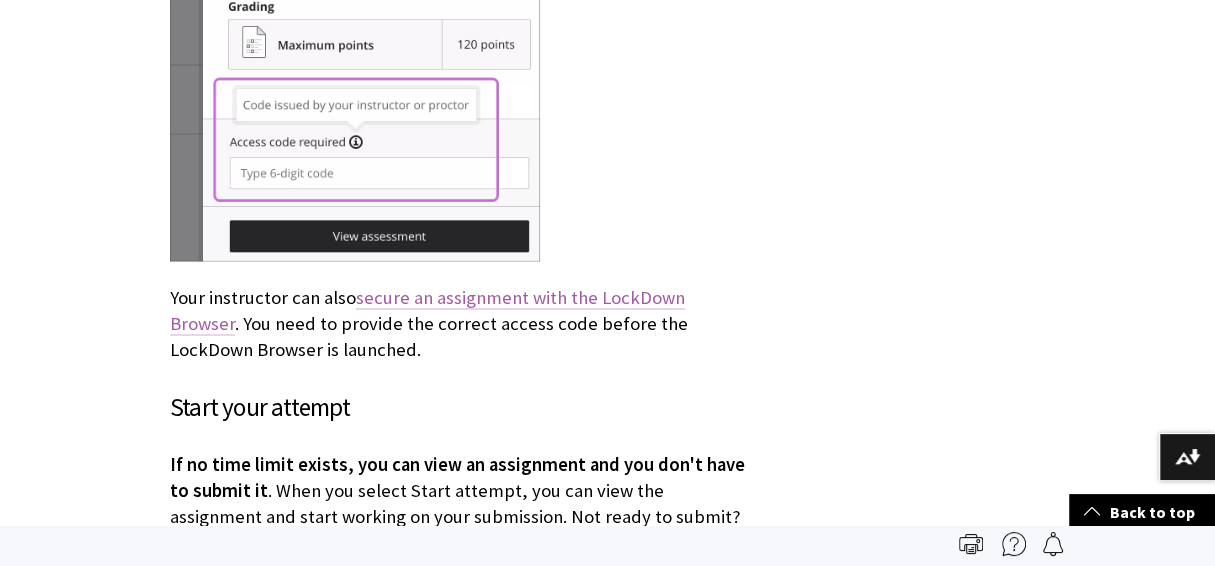 click on "secure an assignment with the LockDown Browser" at bounding box center (427, 311) 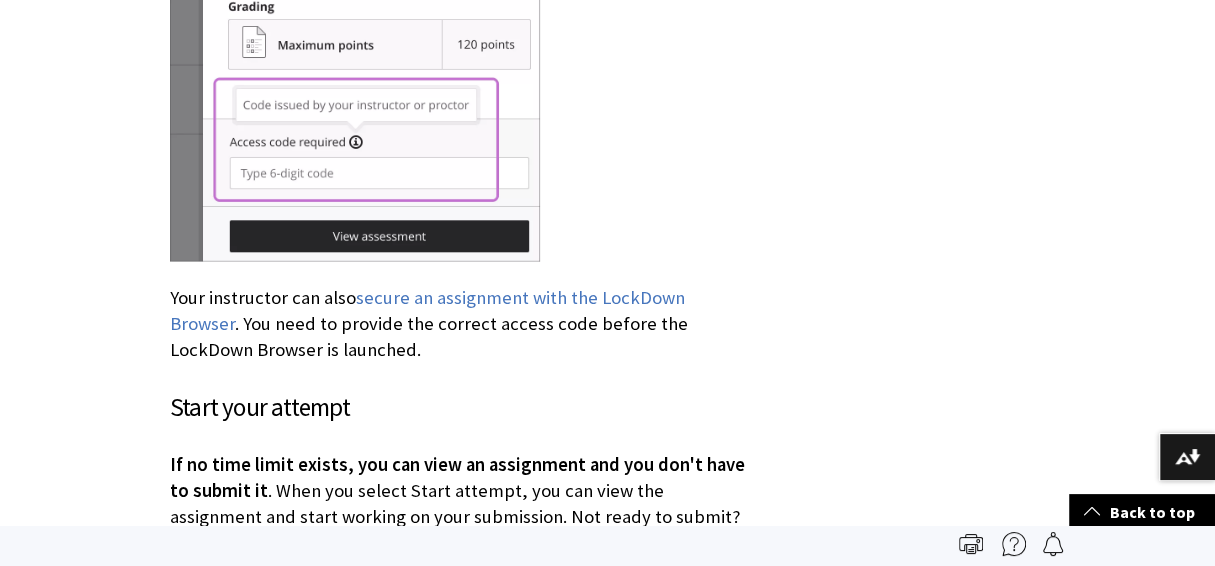 drag, startPoint x: 582, startPoint y: 275, endPoint x: 447, endPoint y: 231, distance: 141.98944 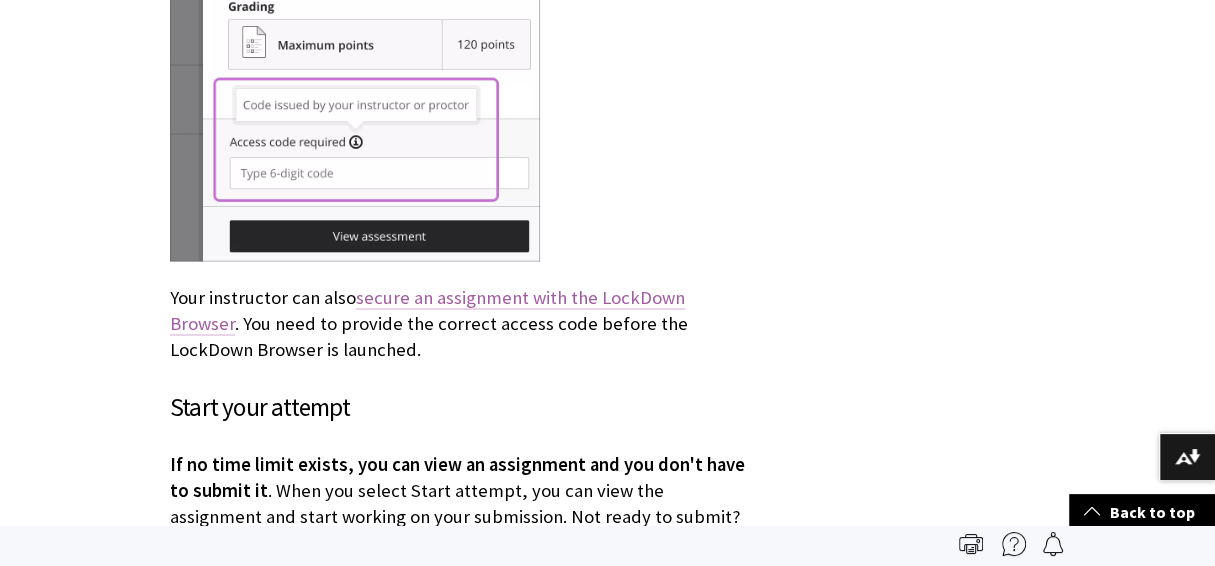 click on "secure an assignment with the LockDown Browser" at bounding box center (427, 311) 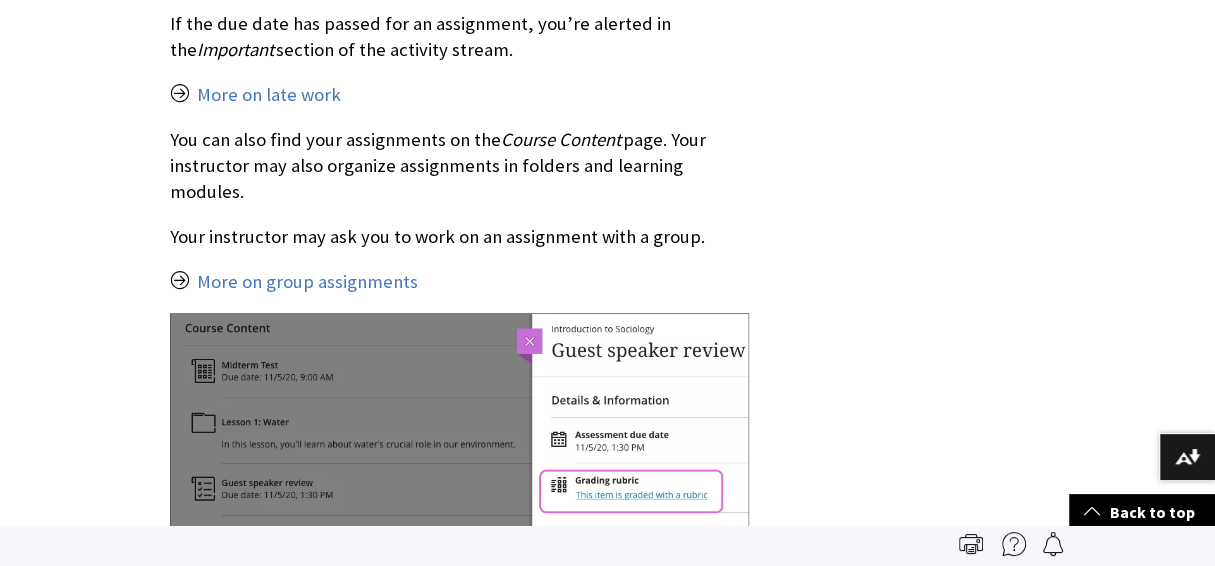 scroll, scrollTop: 862, scrollLeft: 0, axis: vertical 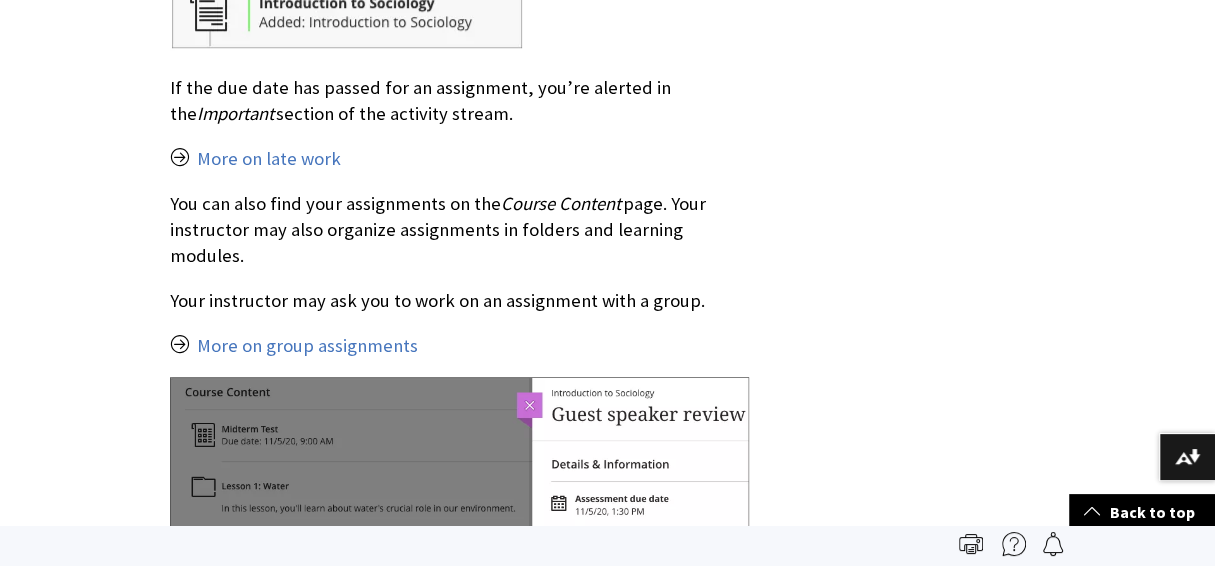click on "Access your assignments" at bounding box center (607, 12308) 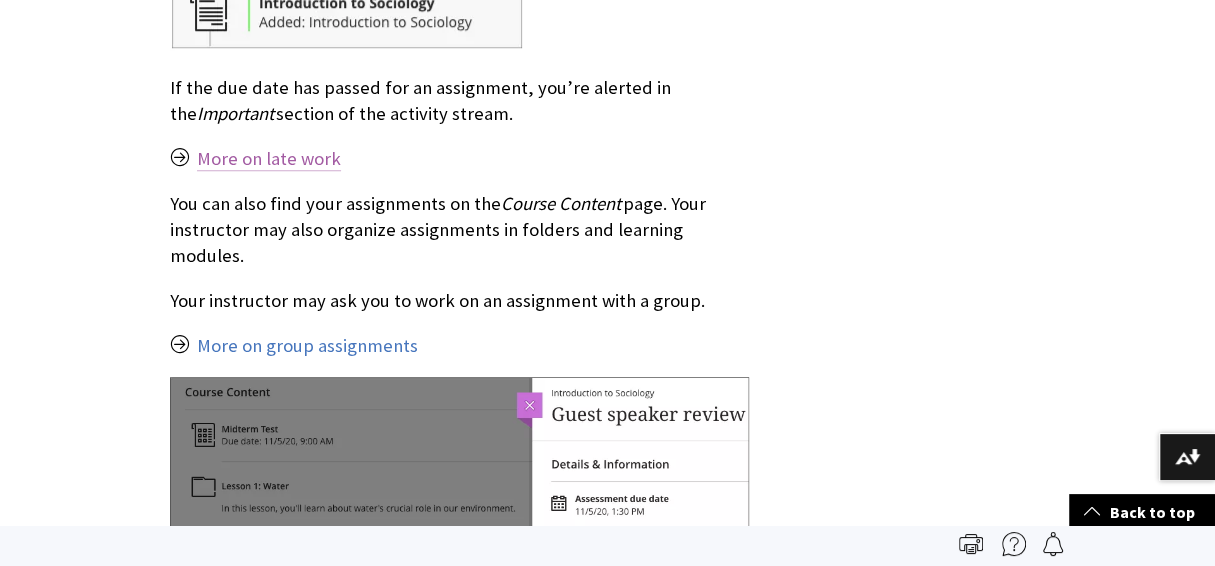 click on "More on late work" at bounding box center (269, 159) 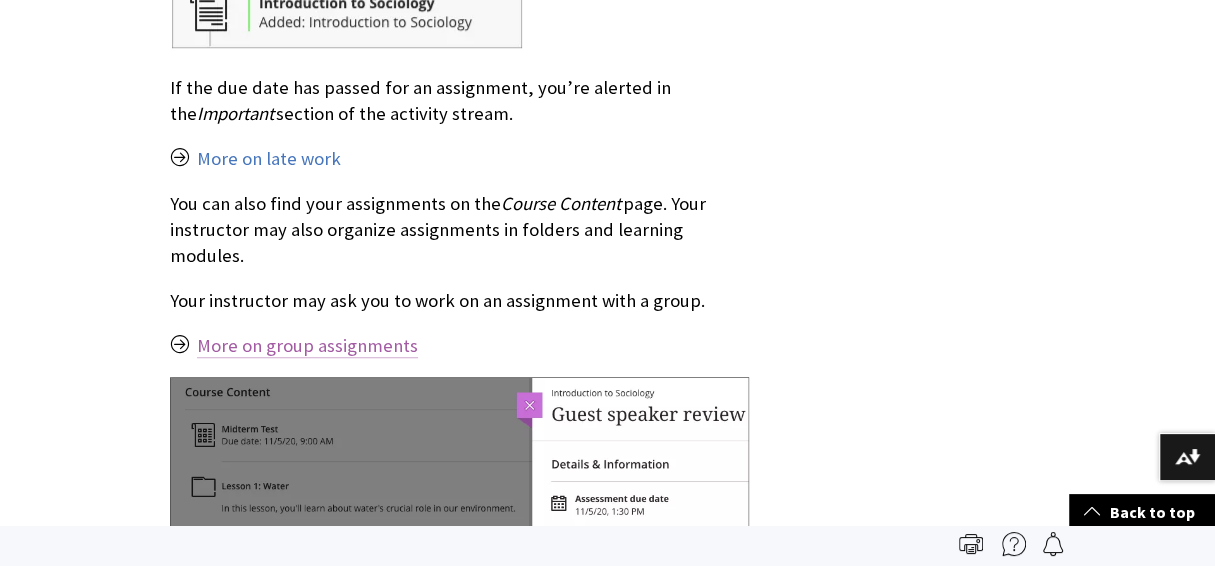 click on "More on group assignments" at bounding box center (307, 346) 